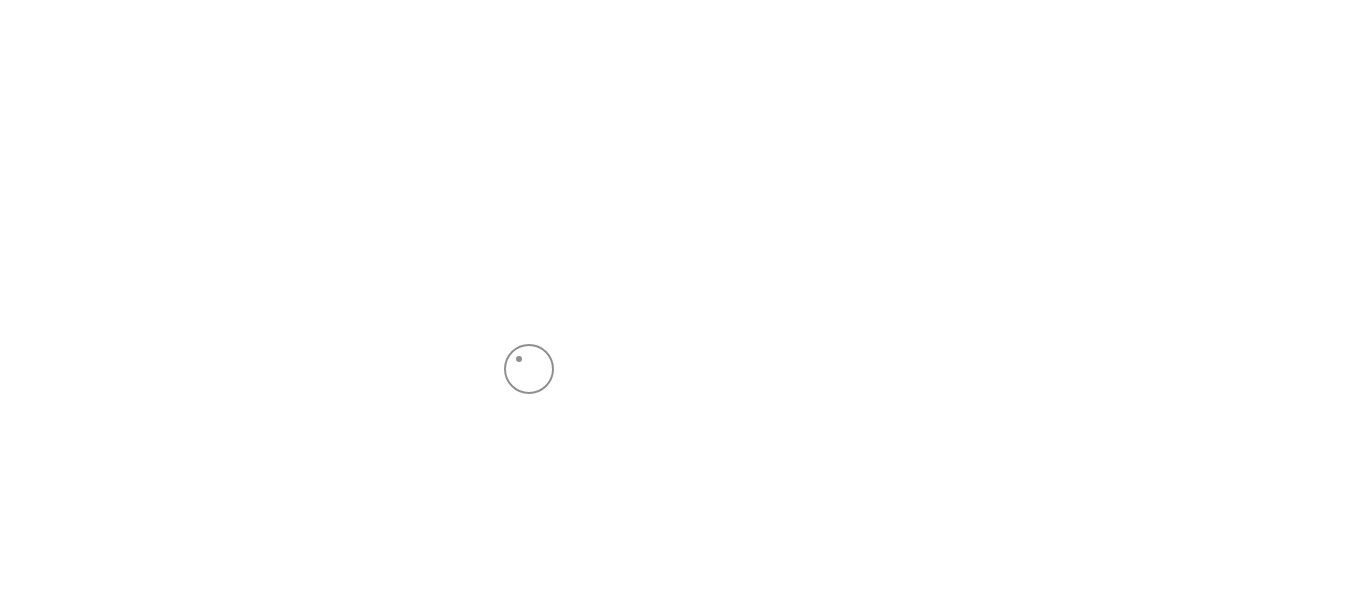 scroll, scrollTop: 0, scrollLeft: 0, axis: both 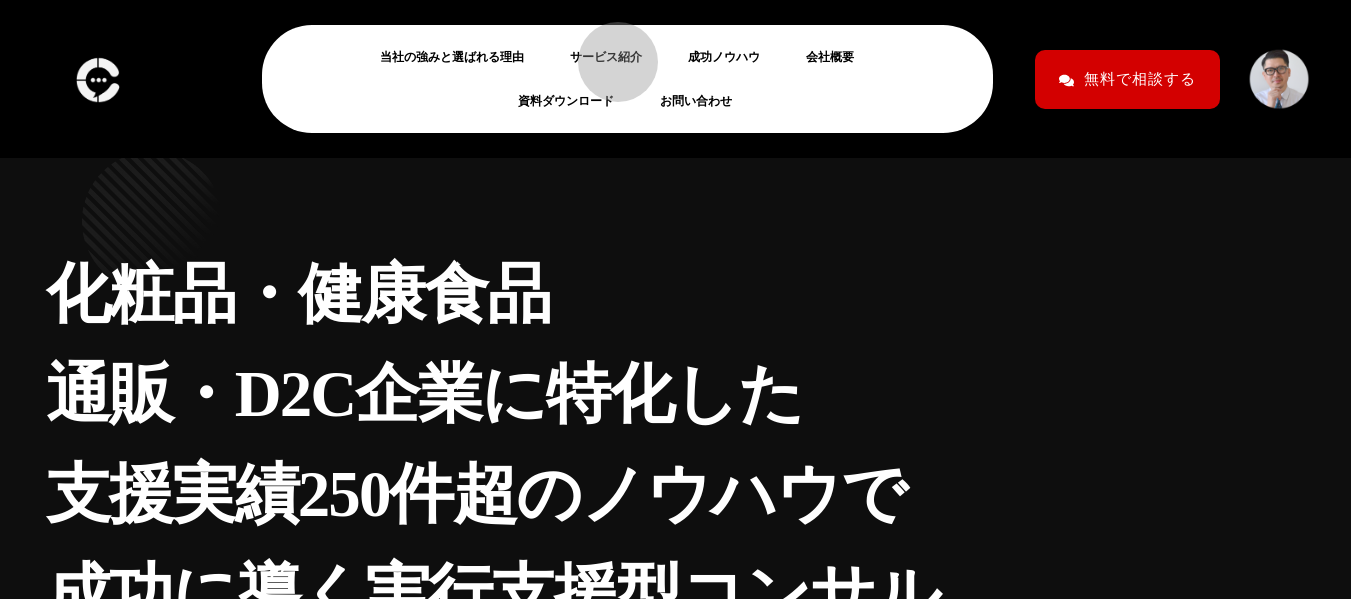 click on "サービス紹介" at bounding box center [614, 57] 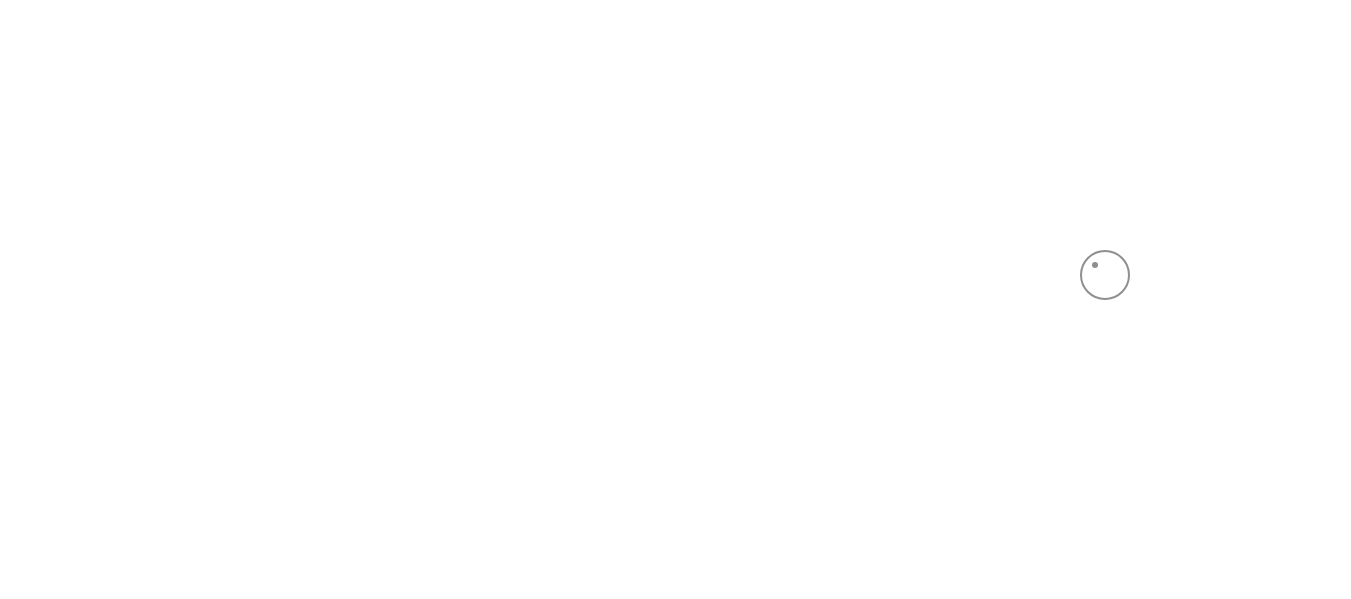 scroll, scrollTop: 0, scrollLeft: 0, axis: both 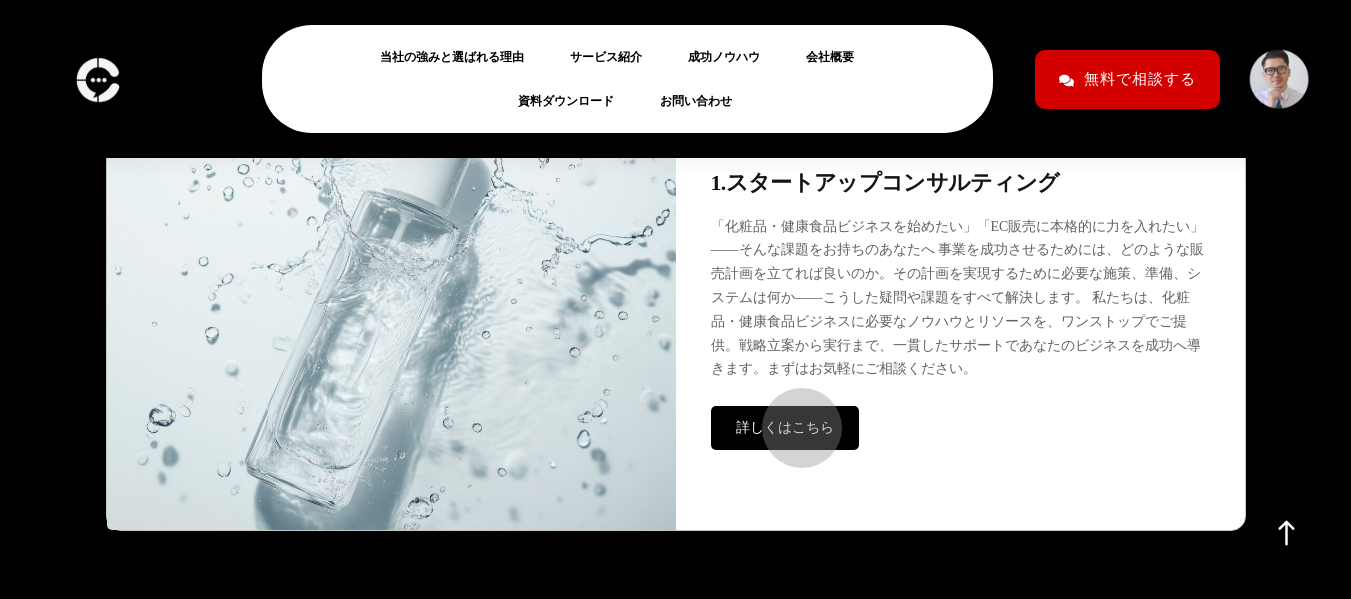 click on "詳しくはこちら" at bounding box center [785, 428] 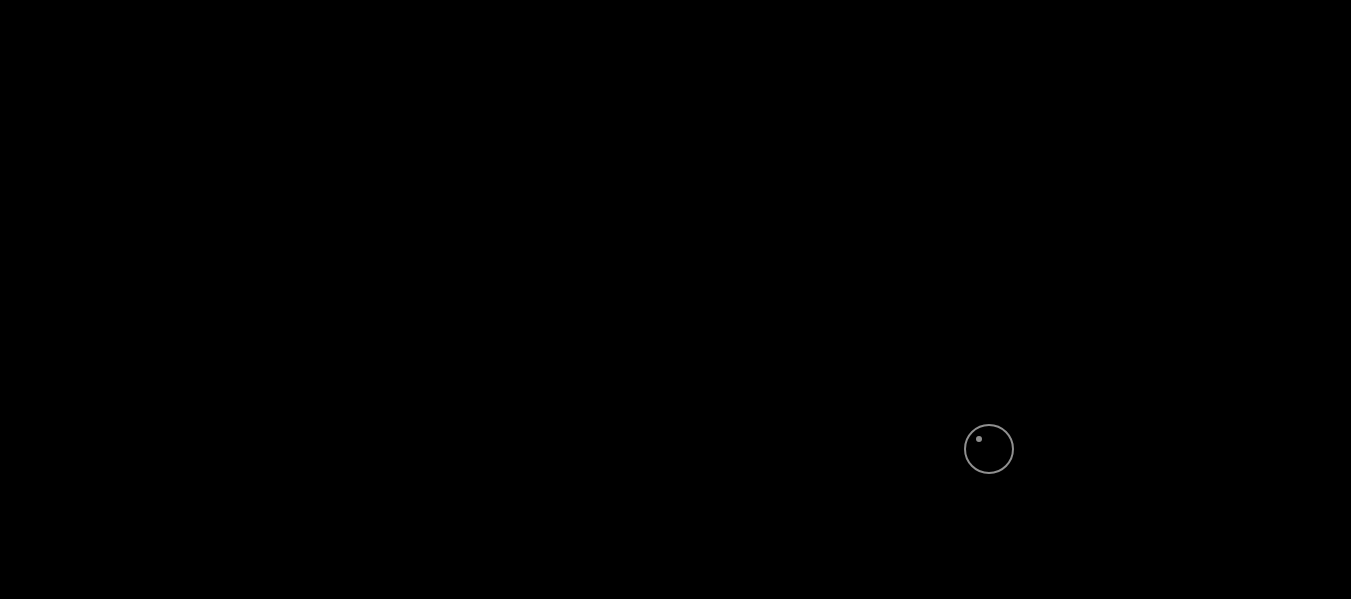 scroll, scrollTop: 0, scrollLeft: 0, axis: both 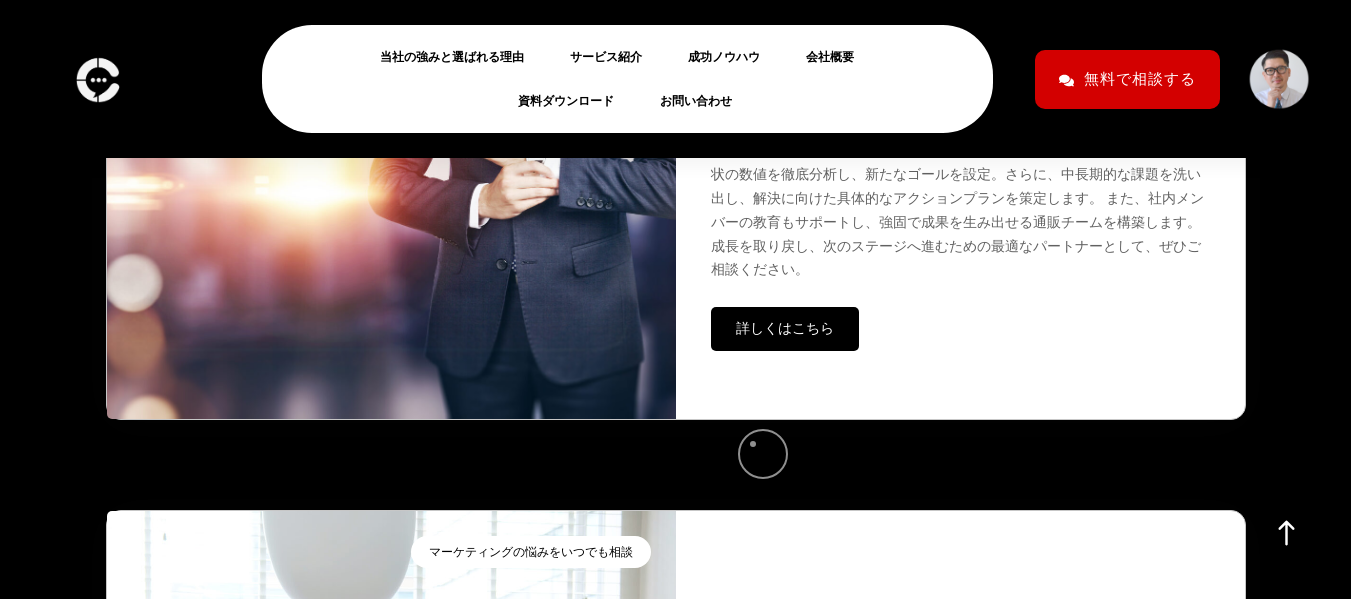 click on "SERVICE INFO サ ー ビ ス 一 覧
コンサルティングからLP制作まであなたのビジネスの課題と予算に合わせたあらゆるサービス、解決策を提供しています。まずはご相談ください。
新規参入・ブランド立ち上げ
1.スタートアップコンサルティング
詳しくはこちら
既存事業のテコ入れ・売上アップ
2.通販・D2Cコンサルティング
詳しくはこちら
マーケティングの悩みをいつでも相談" at bounding box center [676, 338] 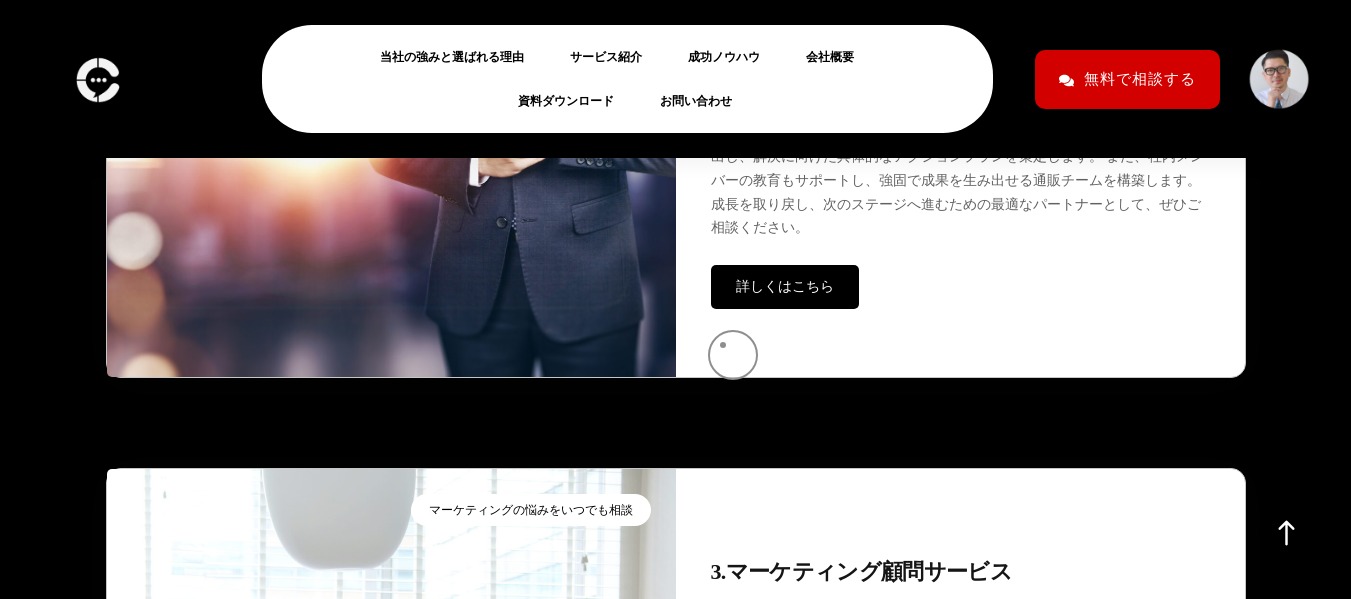 scroll, scrollTop: 5840, scrollLeft: 0, axis: vertical 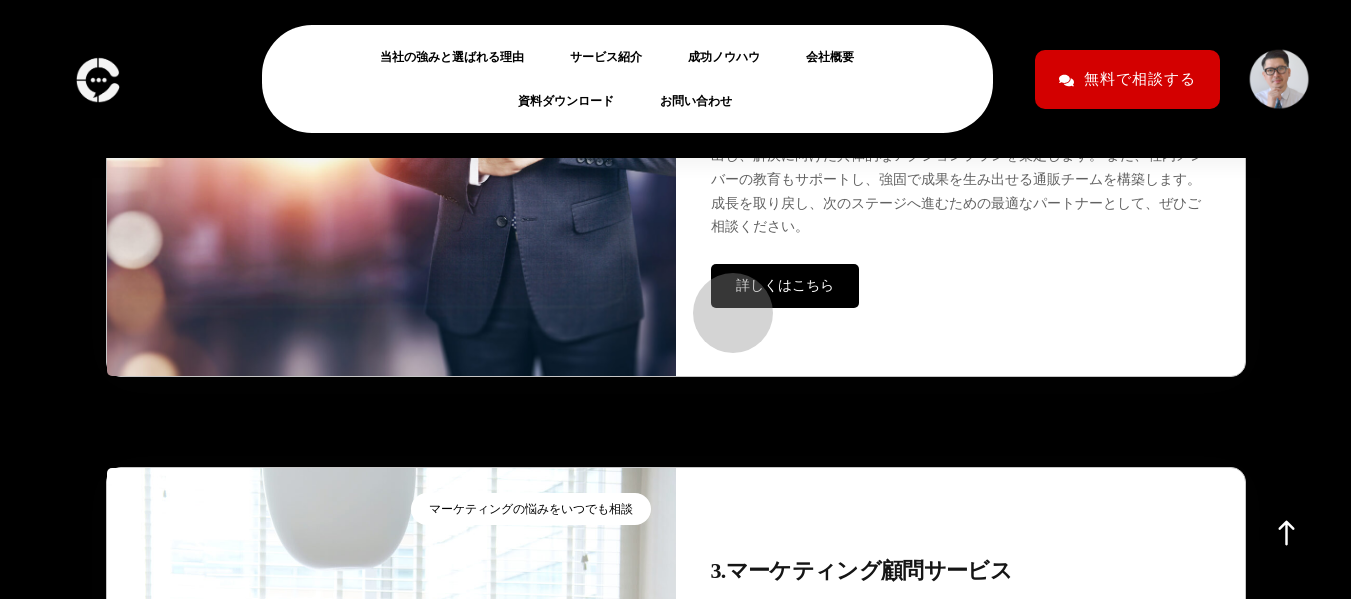 click on "詳しくはこちら" at bounding box center [785, 286] 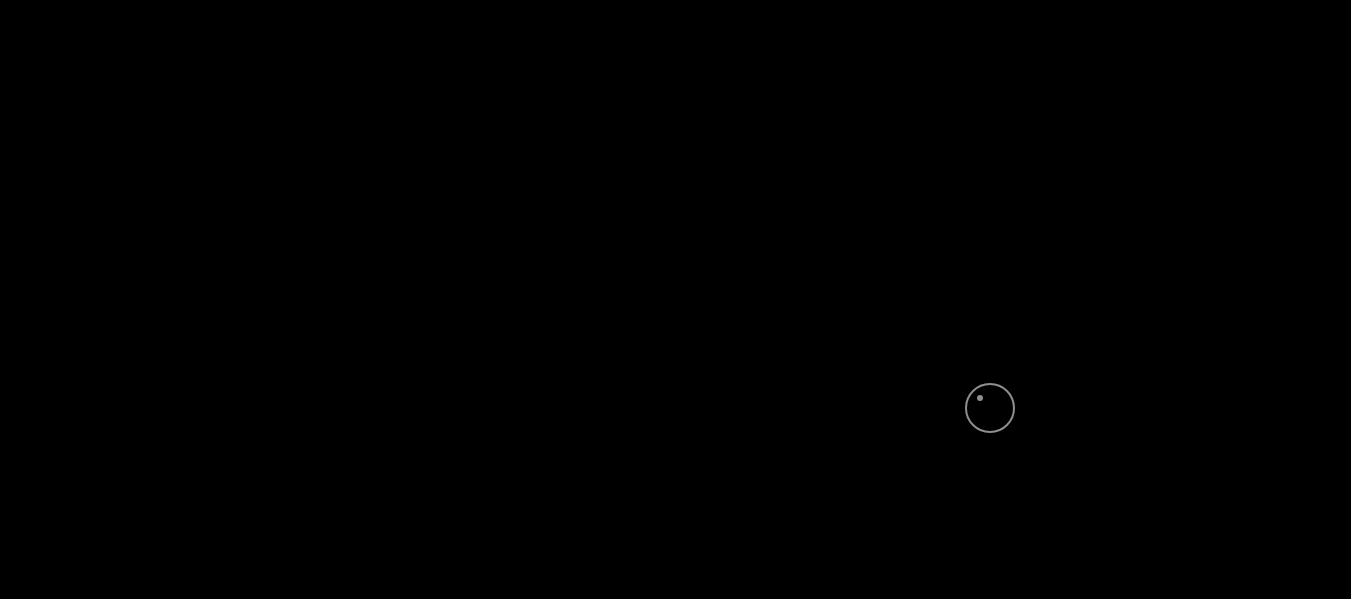 scroll, scrollTop: 0, scrollLeft: 0, axis: both 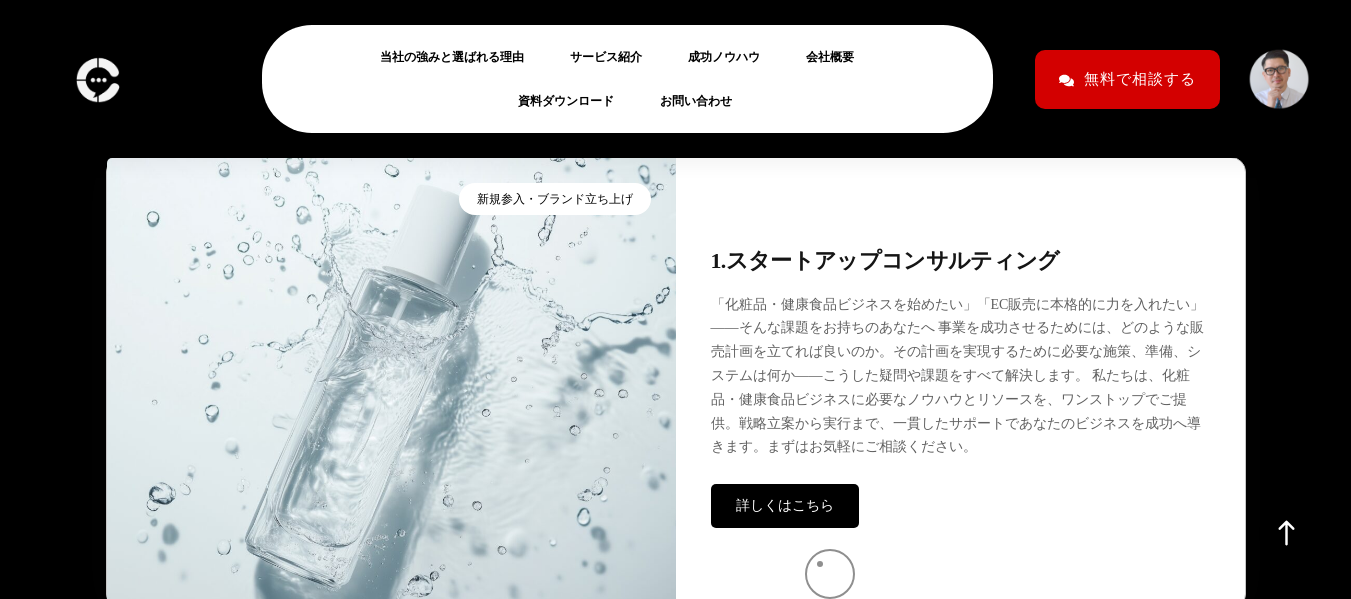 click on "1.スタートアップコンサルティング
「化粧品・健康食品ビジネスを始めたい」「EC販売に本格的に力を入れたい」――そんな課題をお持ちのあなたへ
事業を成功させるためには、どのような販売計画を立てれば良いのか。その計画を実現するために必要な施策、準備、システムは何か――こうした疑問や課題をすべて解決します。
私たちは、化粧品・健康食品ビジネスに必要なノウハウとリソースを、ワンストップでご提供。戦略立案から実行まで、一貫したサポートであなたのビジネスを成功へ導きます。まずはお気軽にご相談ください。
詳しくはこちら" at bounding box center [960, 383] 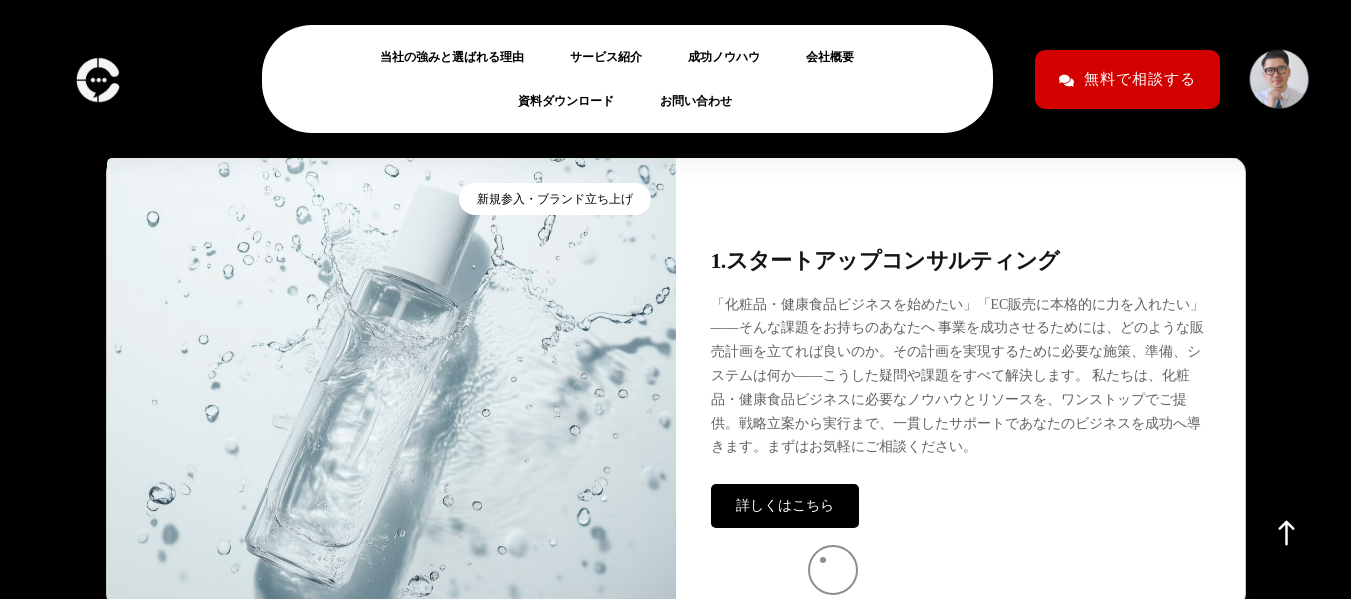 click on "詳しくはこちら" at bounding box center [785, 506] 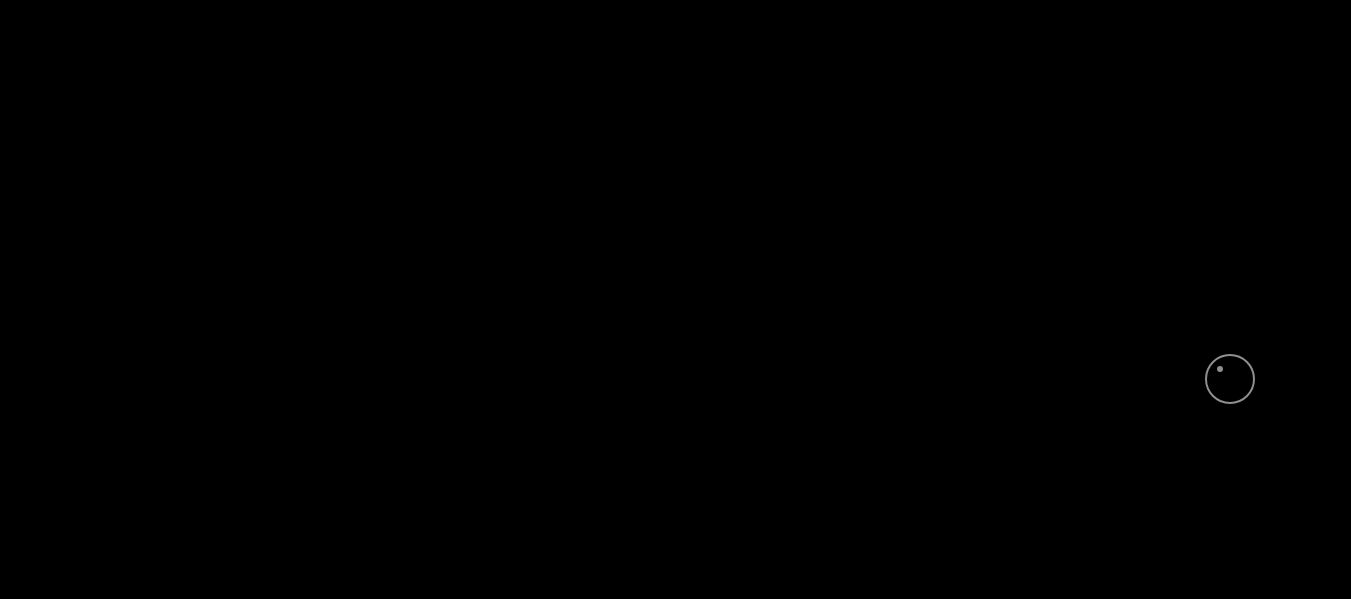 scroll, scrollTop: 0, scrollLeft: 0, axis: both 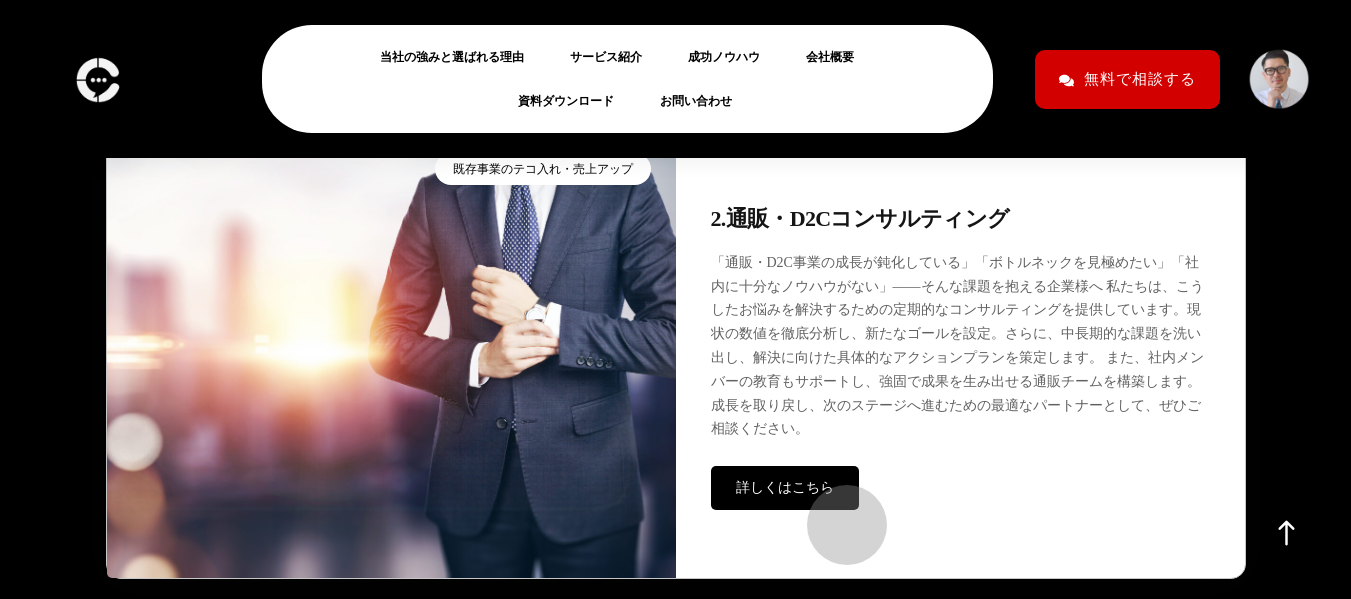 click on "詳しくはこちら" at bounding box center (785, 488) 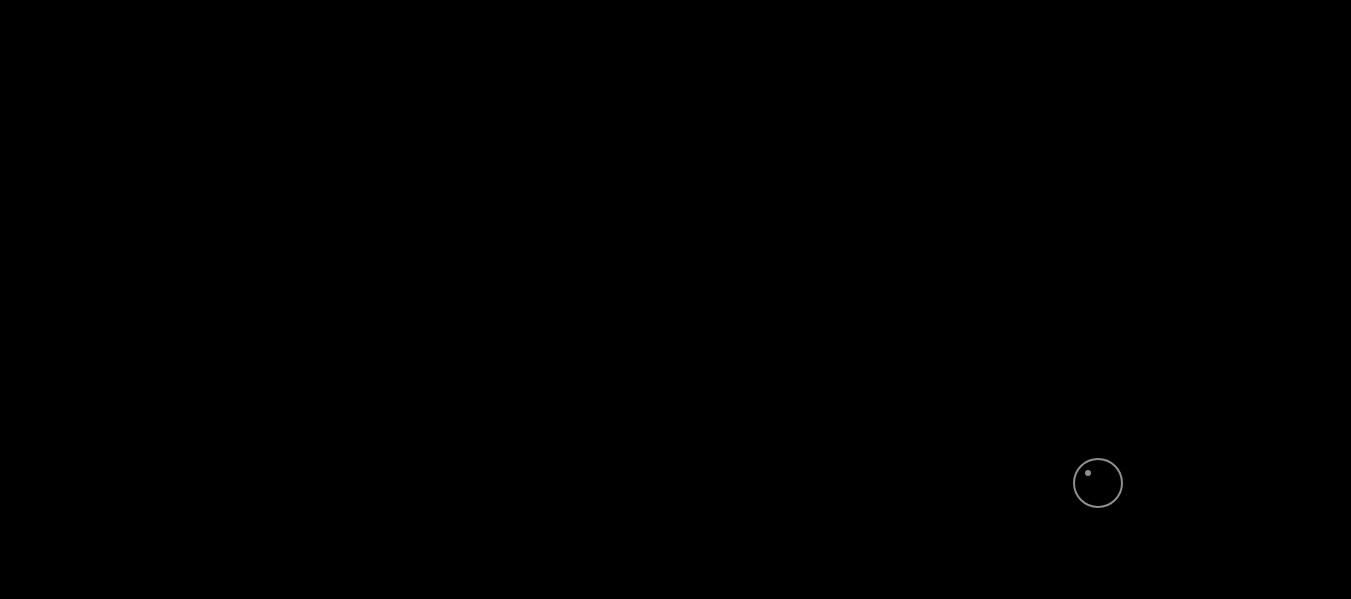 scroll, scrollTop: 0, scrollLeft: 0, axis: both 